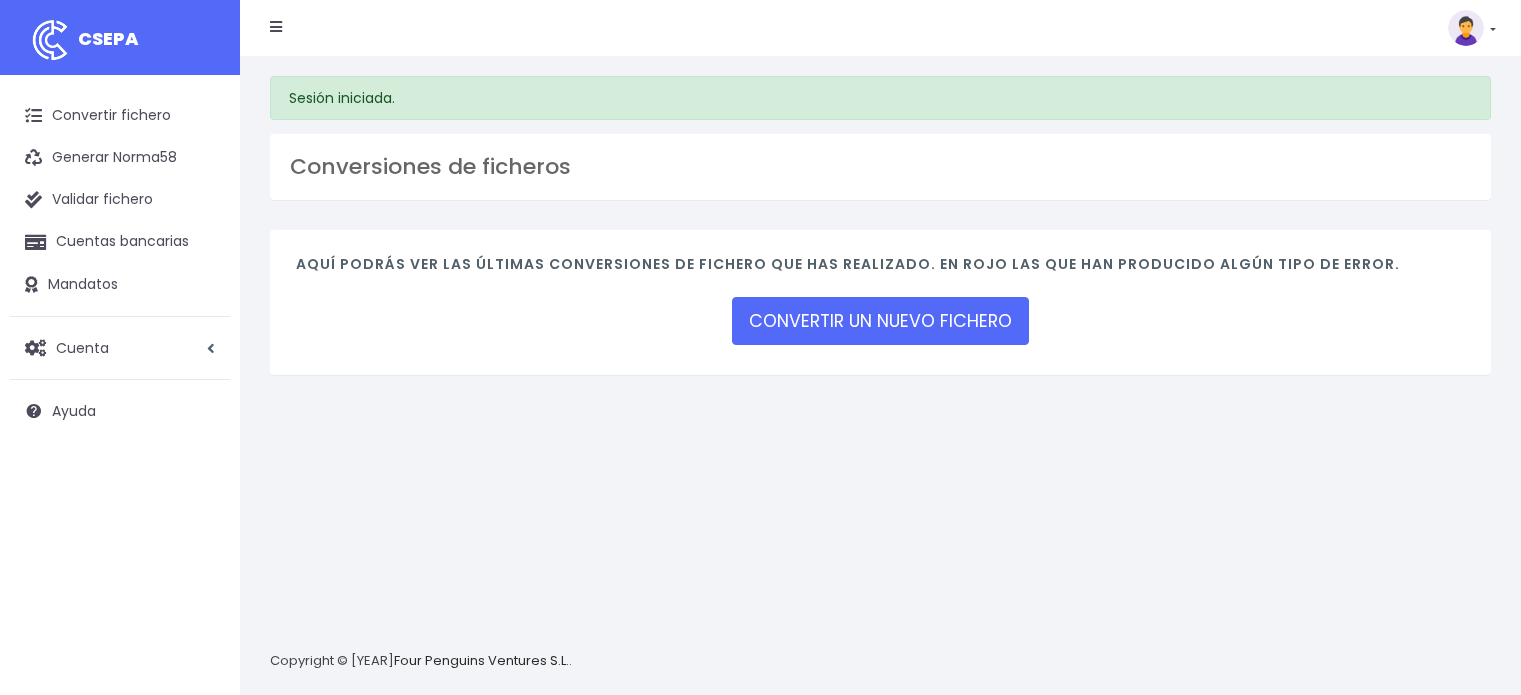 scroll, scrollTop: 0, scrollLeft: 0, axis: both 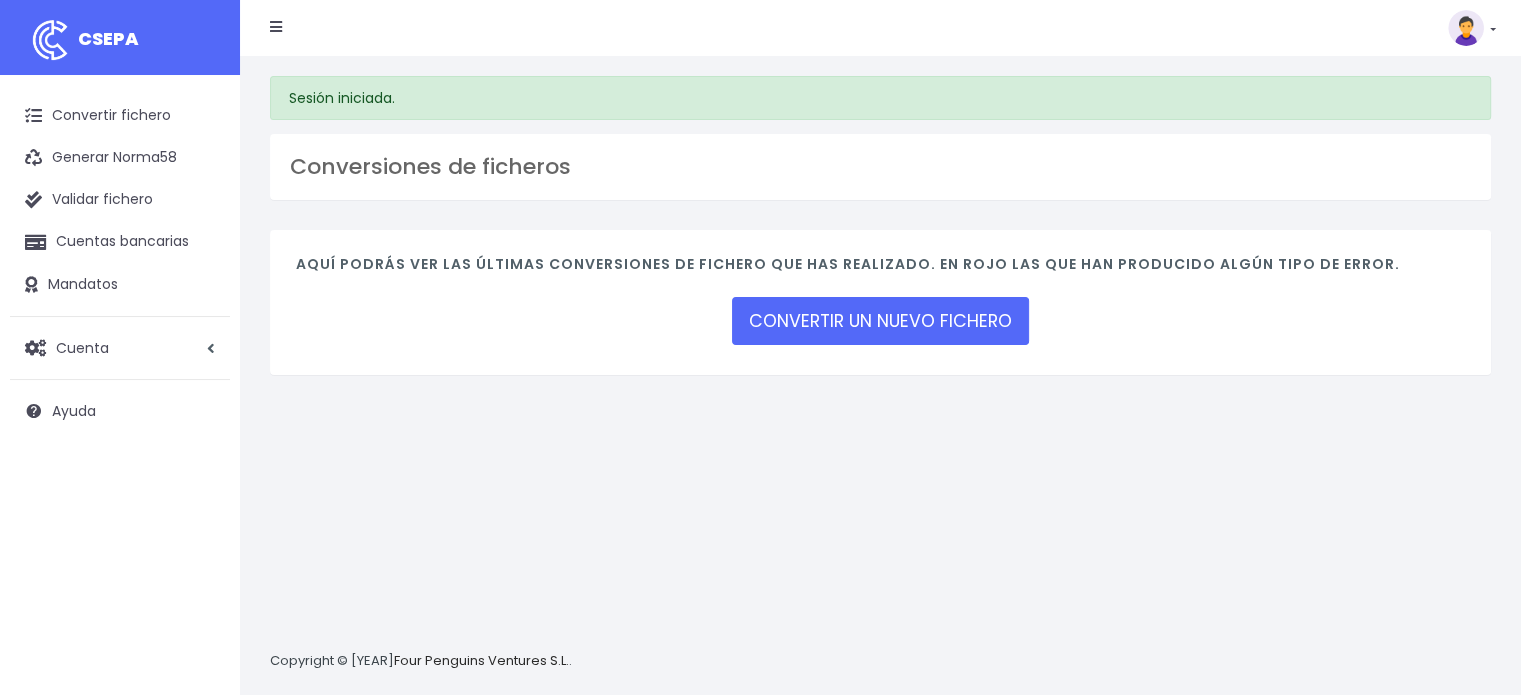 click on "CONVERTIR UN NUEVO FICHERO" at bounding box center [880, 321] 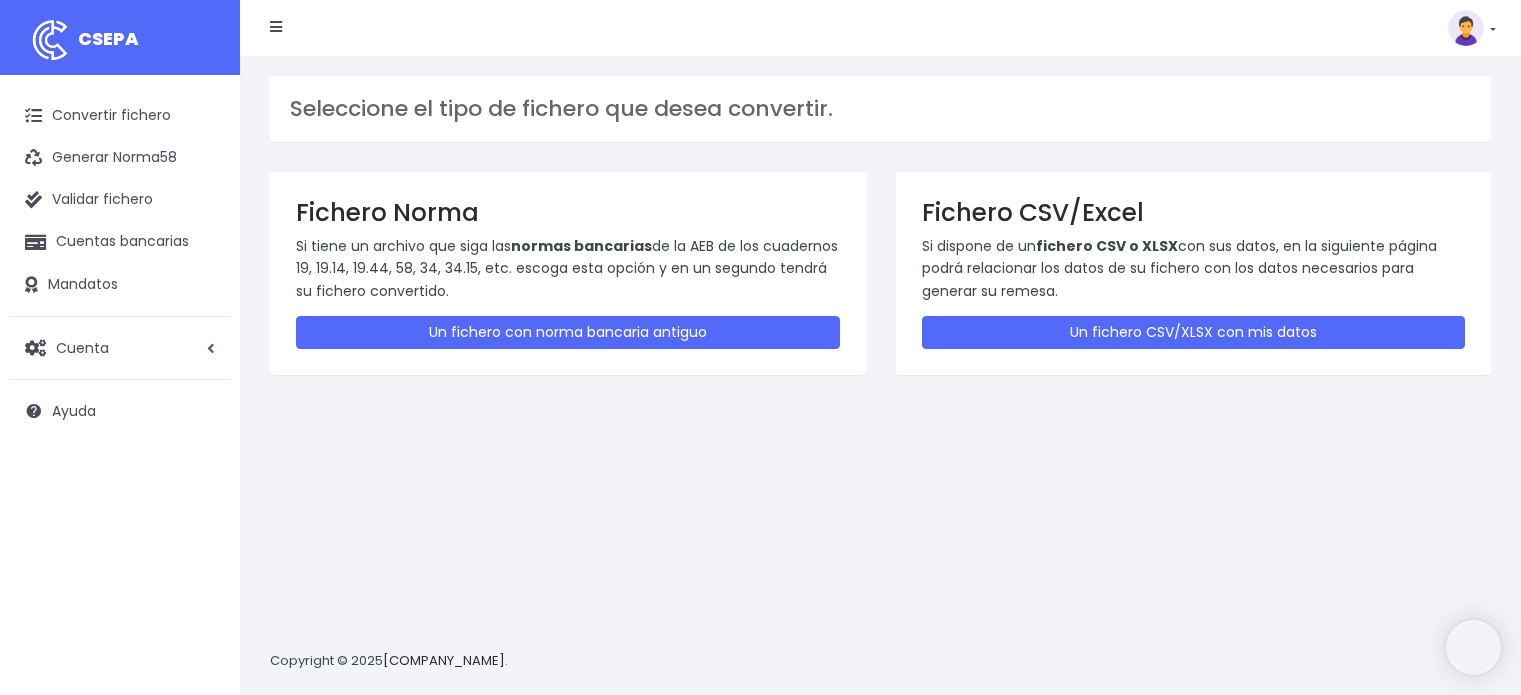 scroll, scrollTop: 0, scrollLeft: 0, axis: both 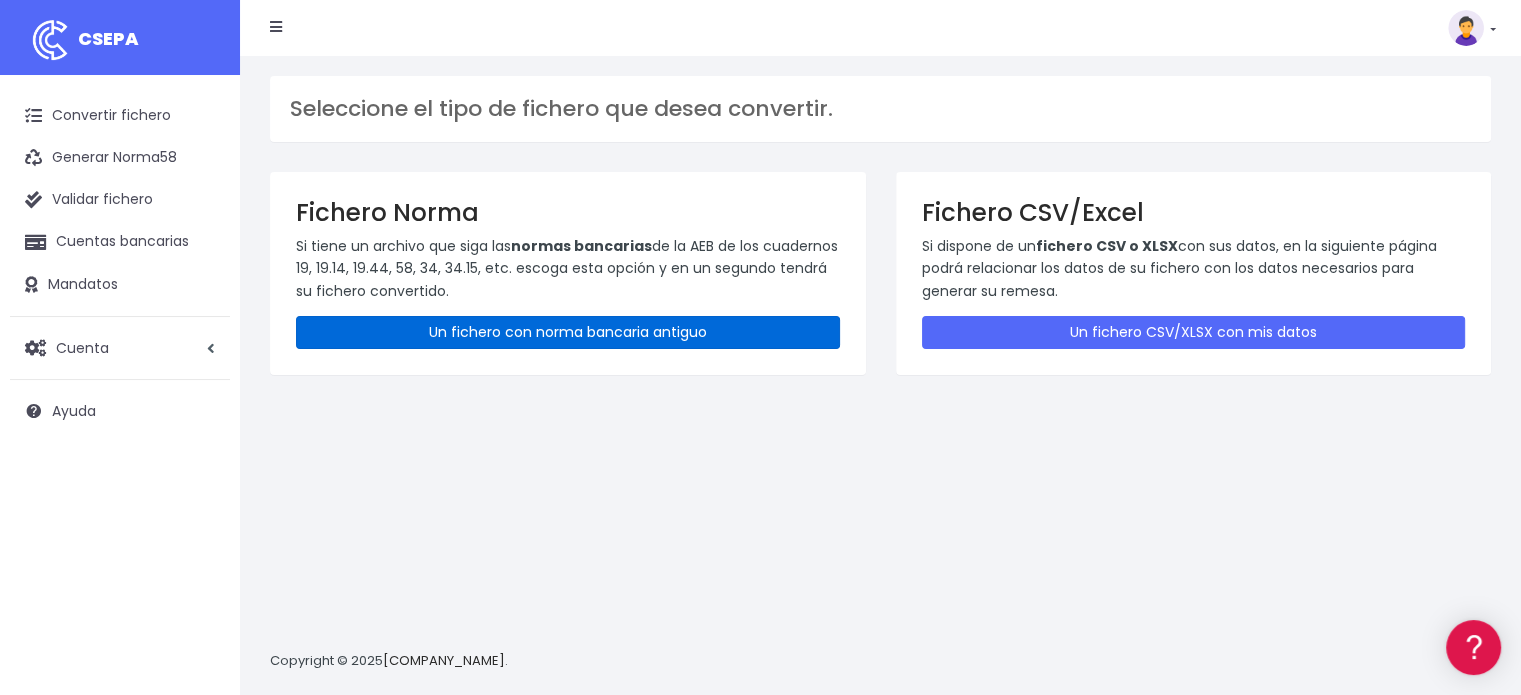 click on "Un fichero con norma bancaria antiguo" at bounding box center (568, 332) 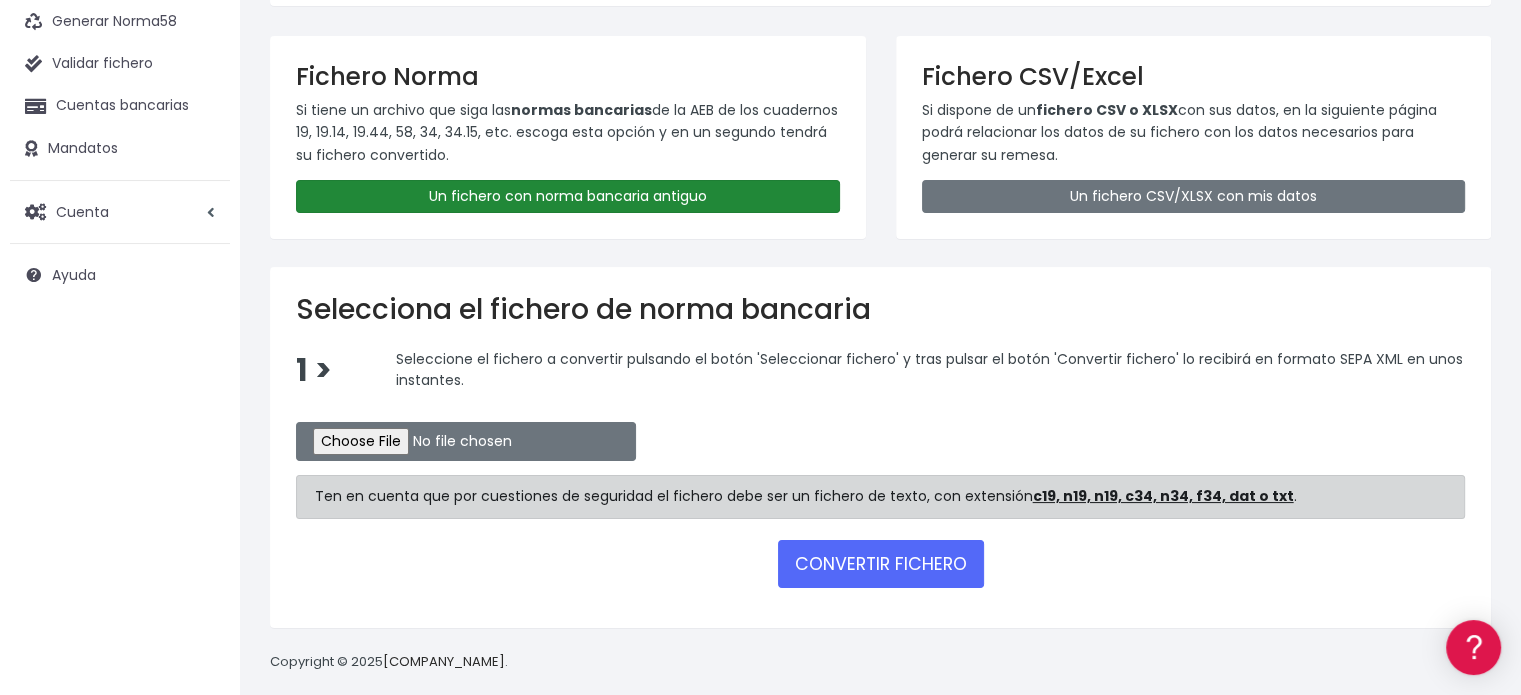 scroll, scrollTop: 149, scrollLeft: 0, axis: vertical 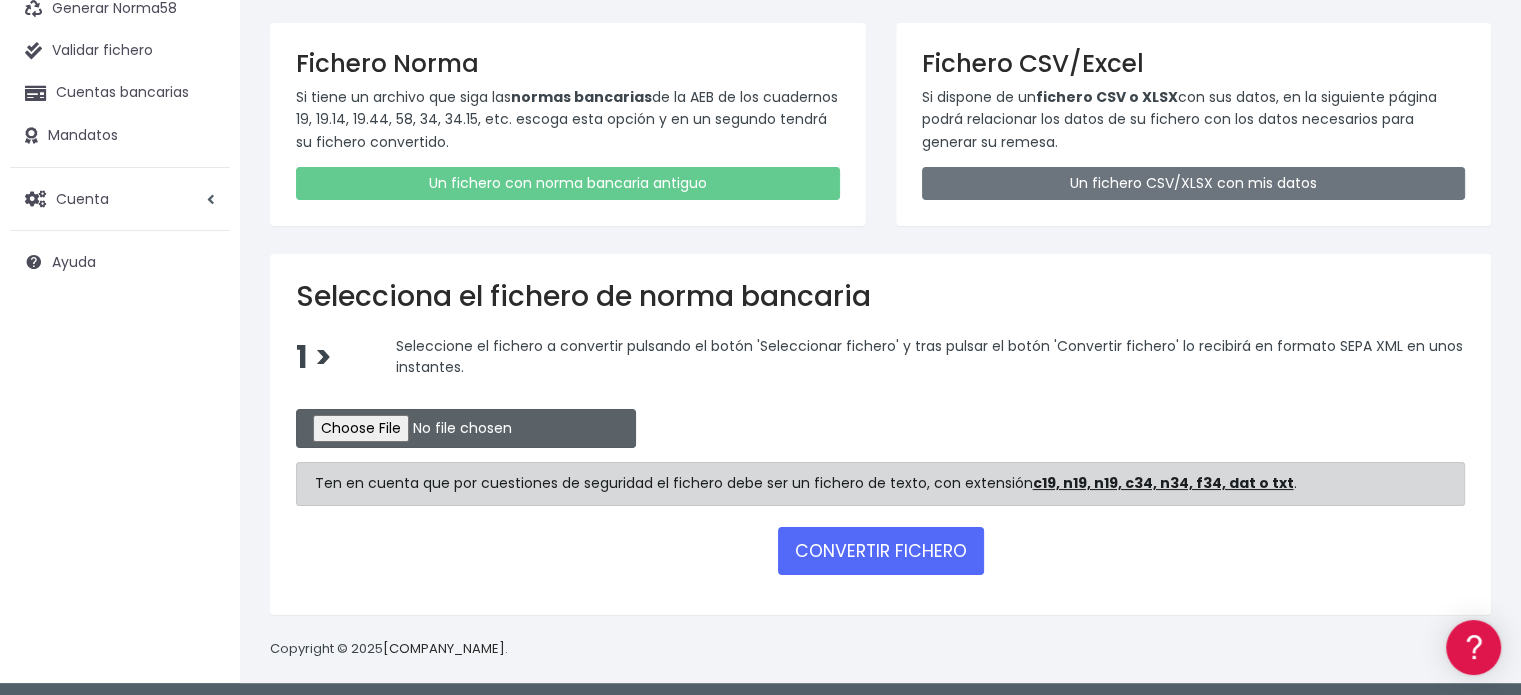 click at bounding box center (466, 428) 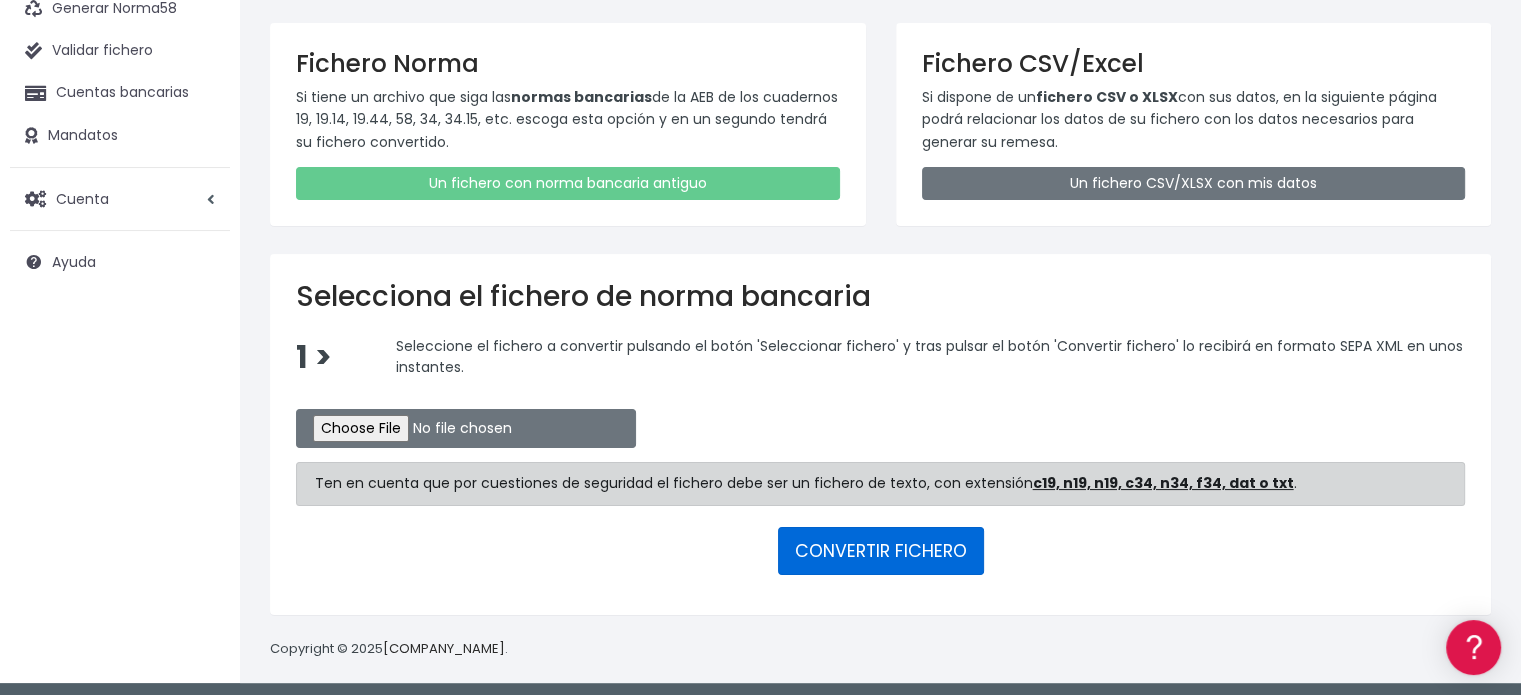 click on "CONVERTIR FICHERO" at bounding box center (881, 551) 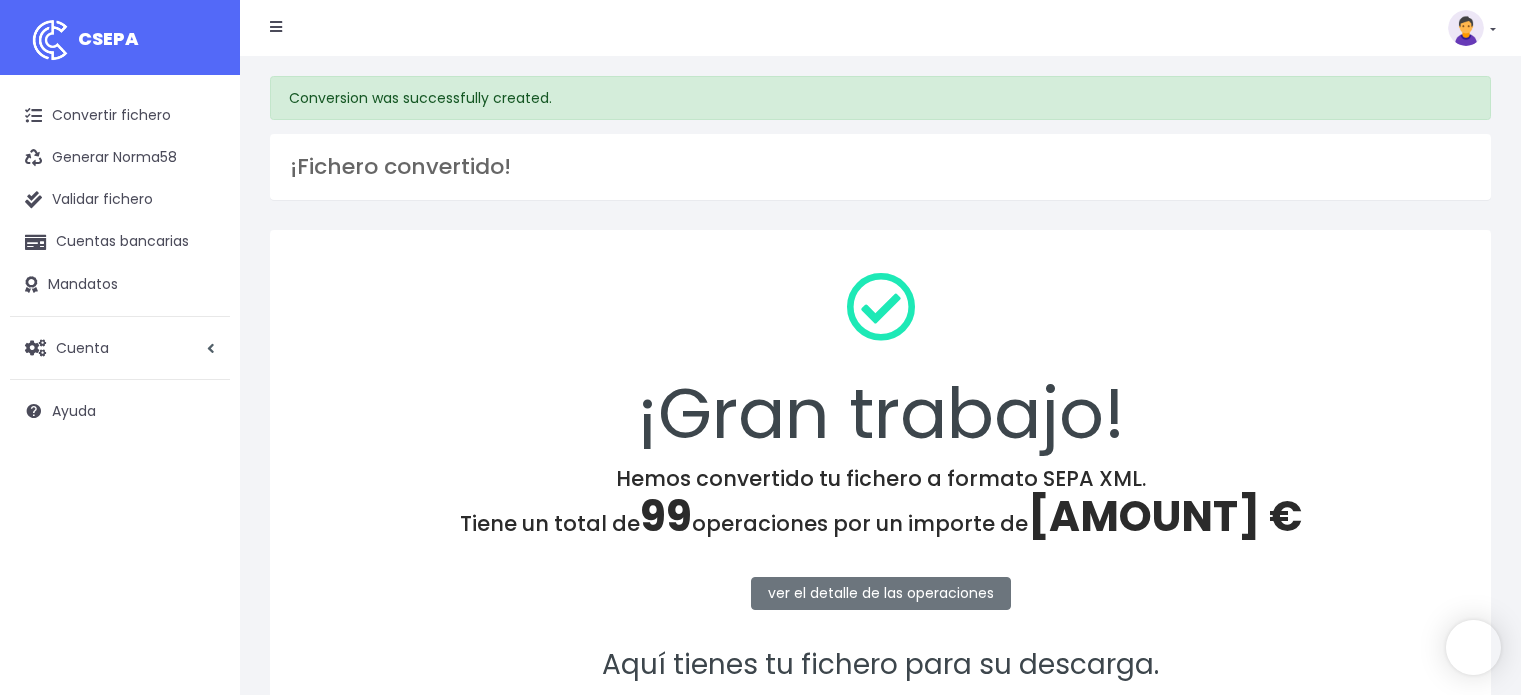 scroll, scrollTop: 0, scrollLeft: 0, axis: both 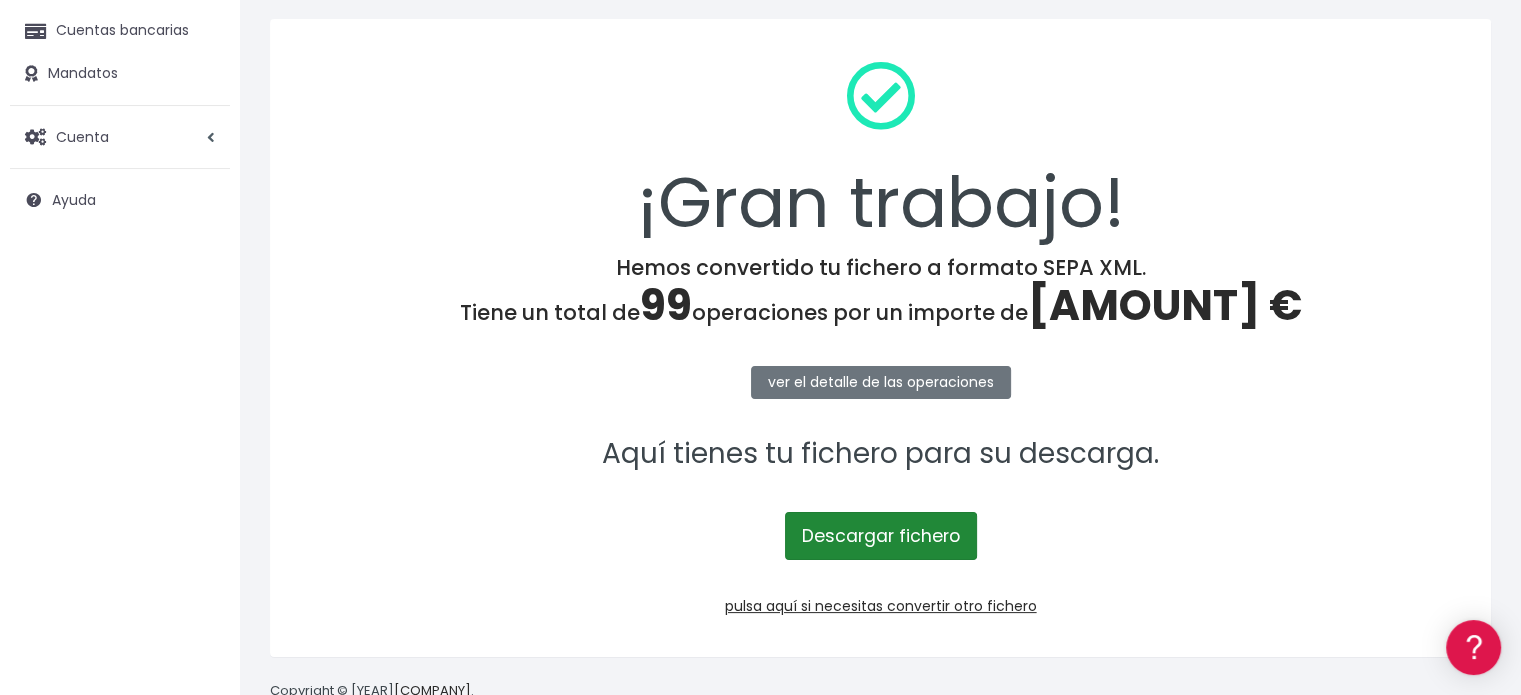 click on "Descargar fichero" at bounding box center (881, 536) 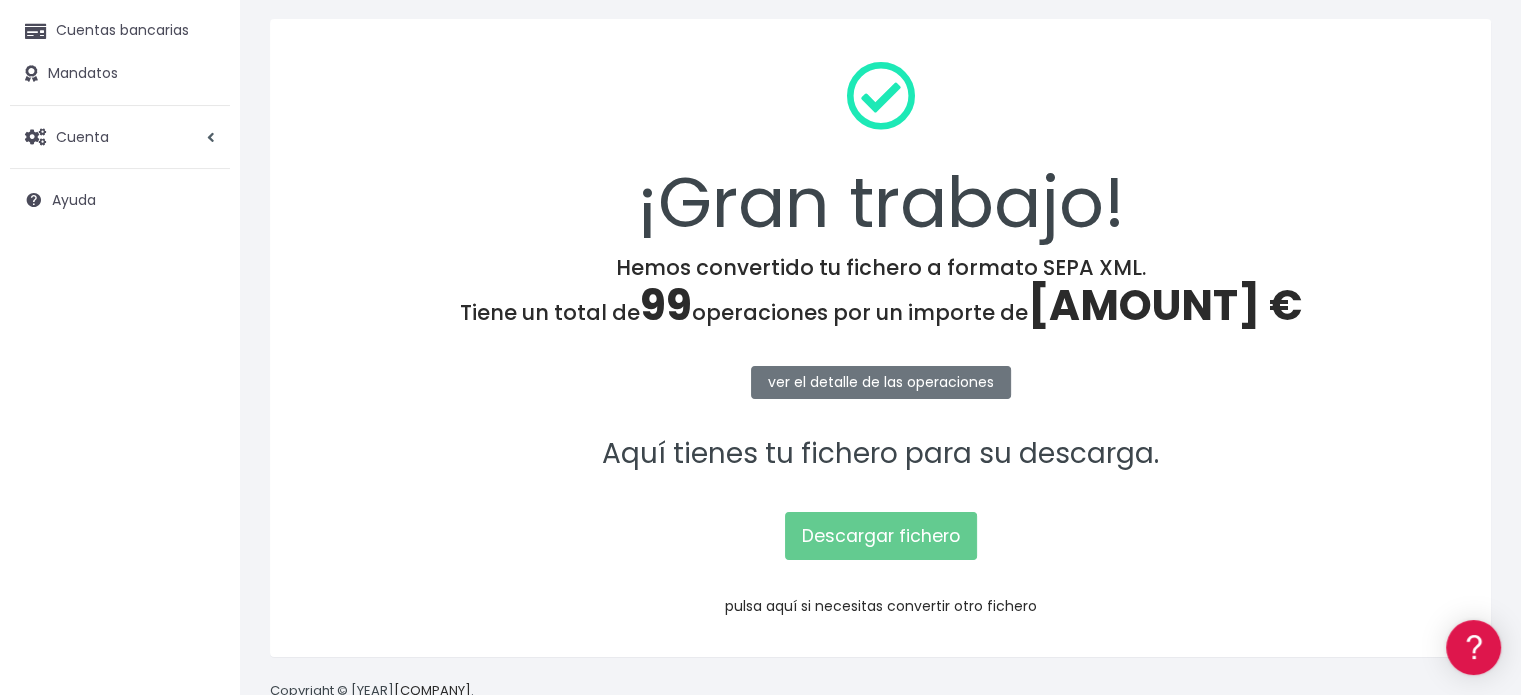 click on "pulsa aquí si necesitas convertir otro fichero" at bounding box center [881, 606] 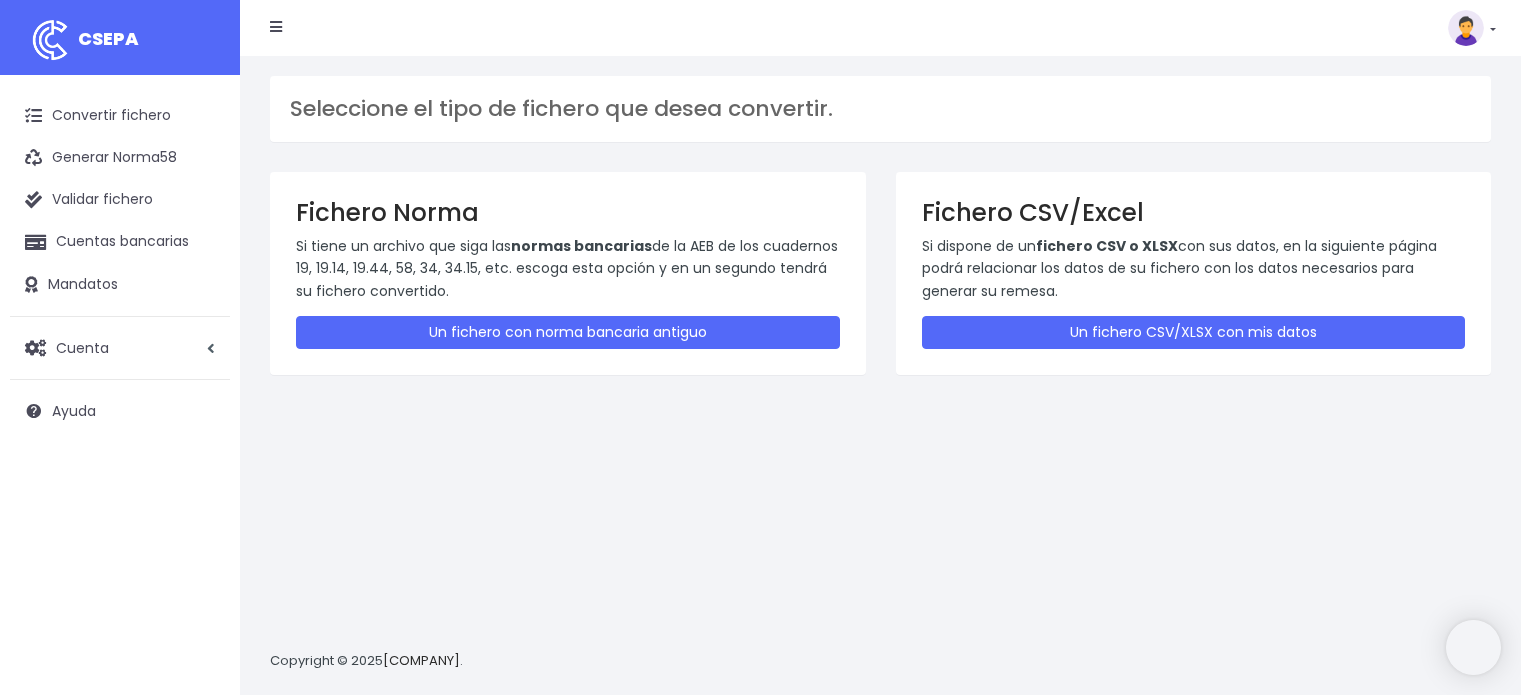 scroll, scrollTop: 0, scrollLeft: 0, axis: both 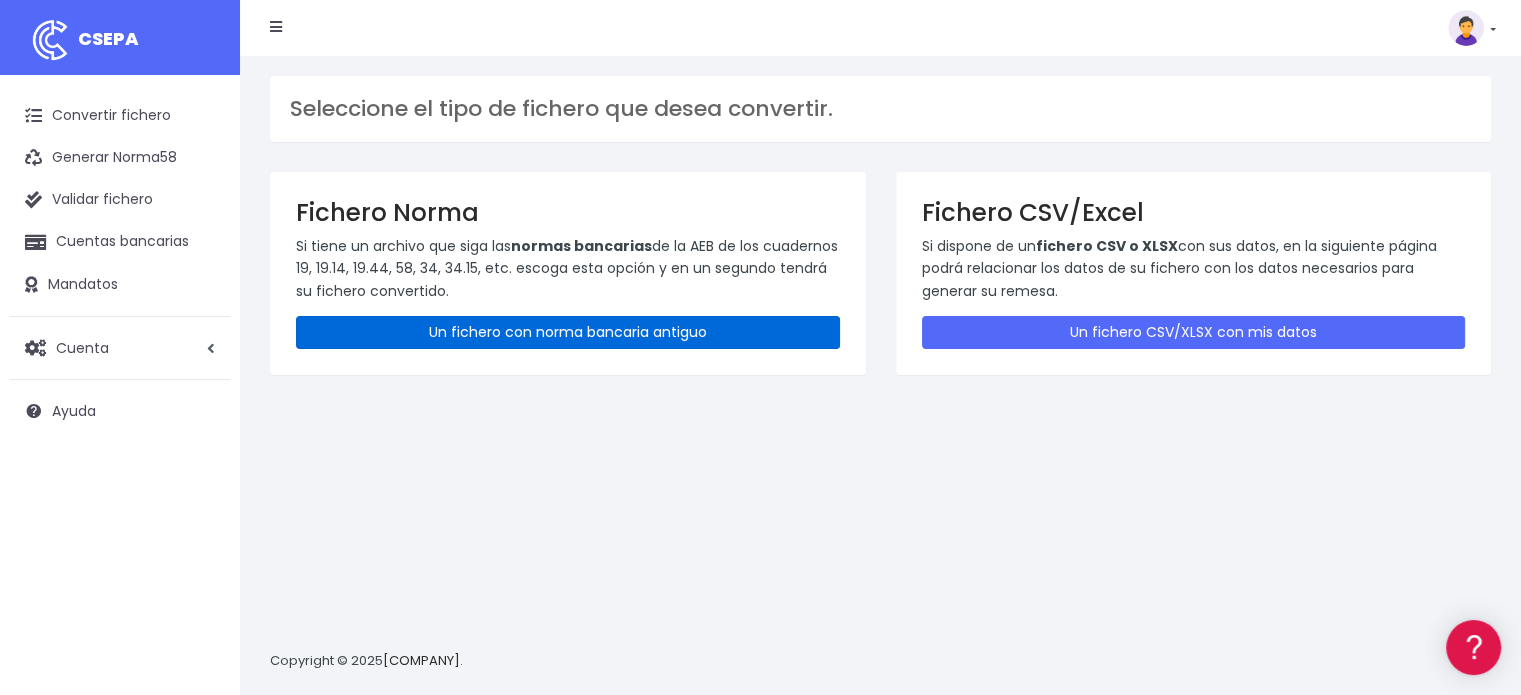 click on "Un fichero con norma bancaria antiguo" at bounding box center (568, 332) 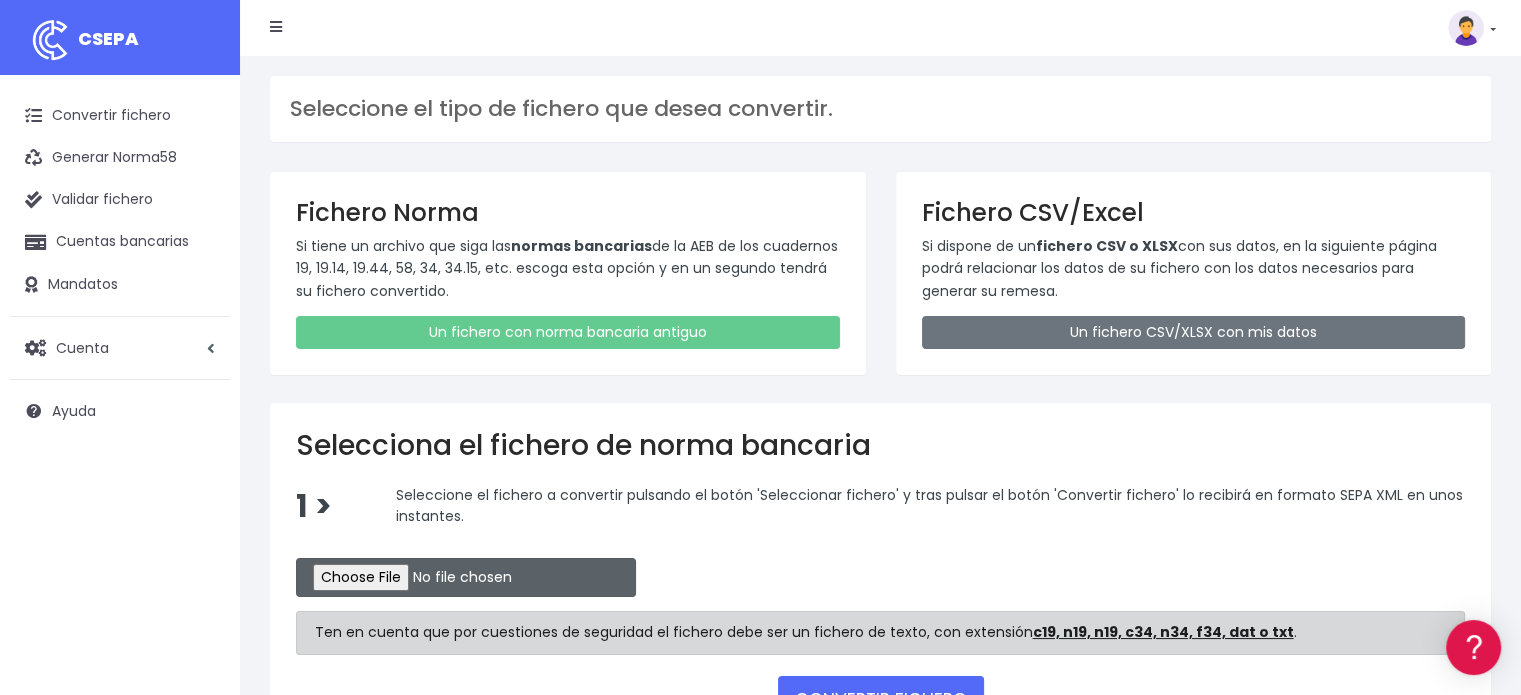 click at bounding box center (466, 577) 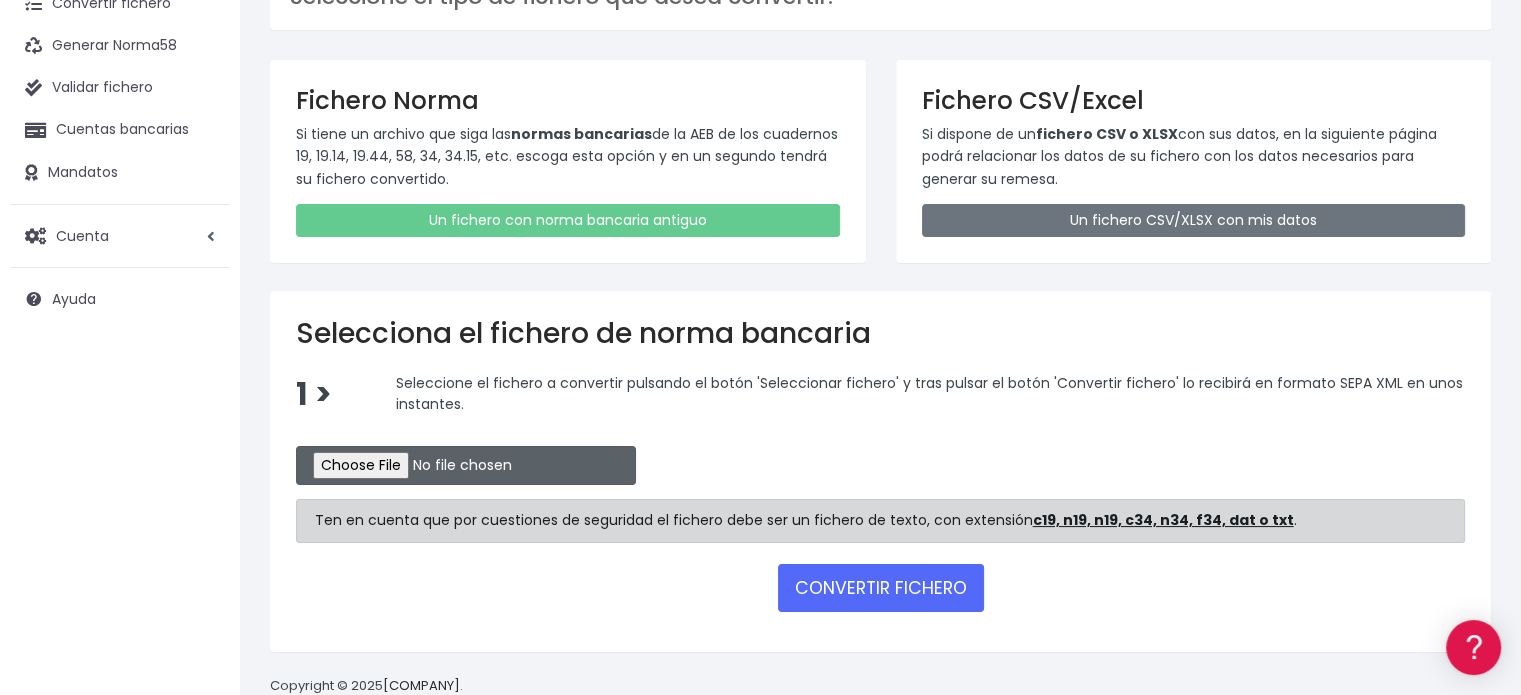 scroll, scrollTop: 152, scrollLeft: 0, axis: vertical 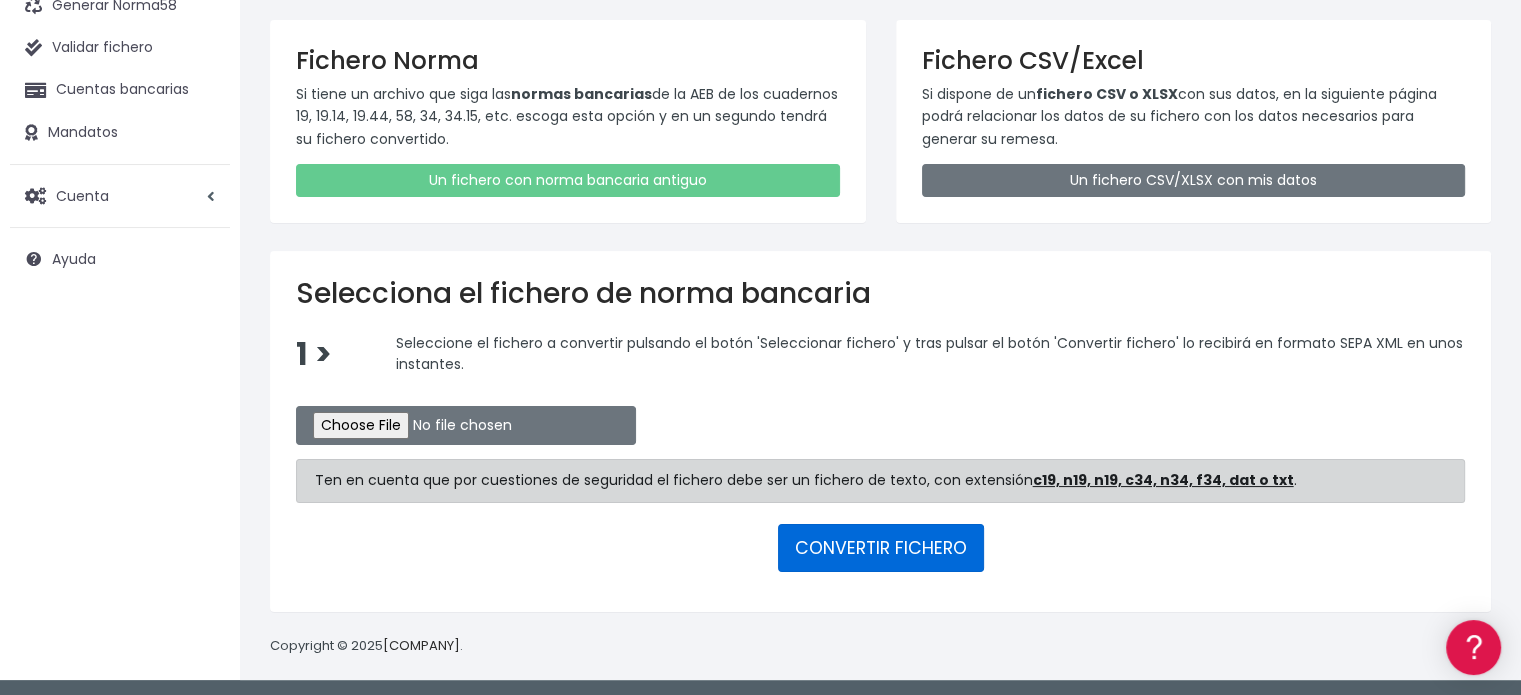 click on "CONVERTIR FICHERO" at bounding box center [881, 548] 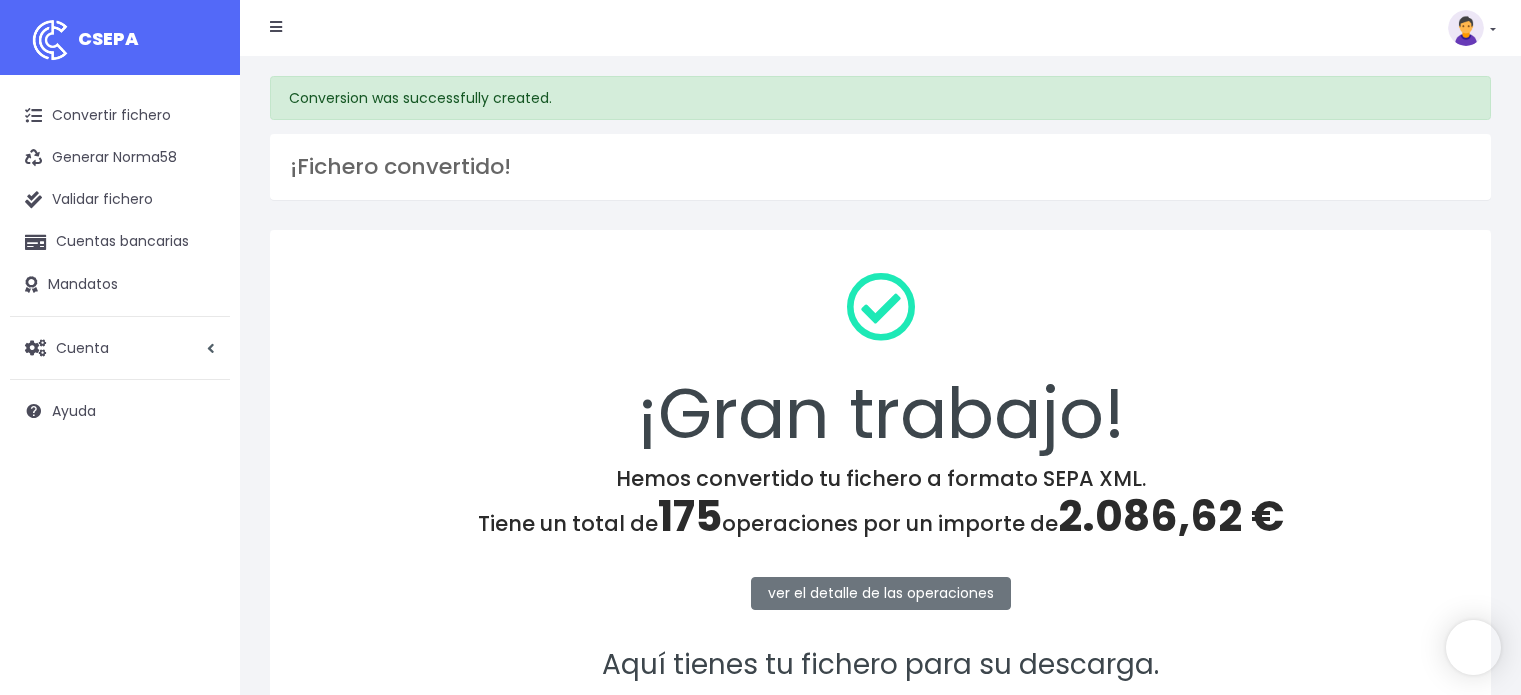scroll, scrollTop: 0, scrollLeft: 0, axis: both 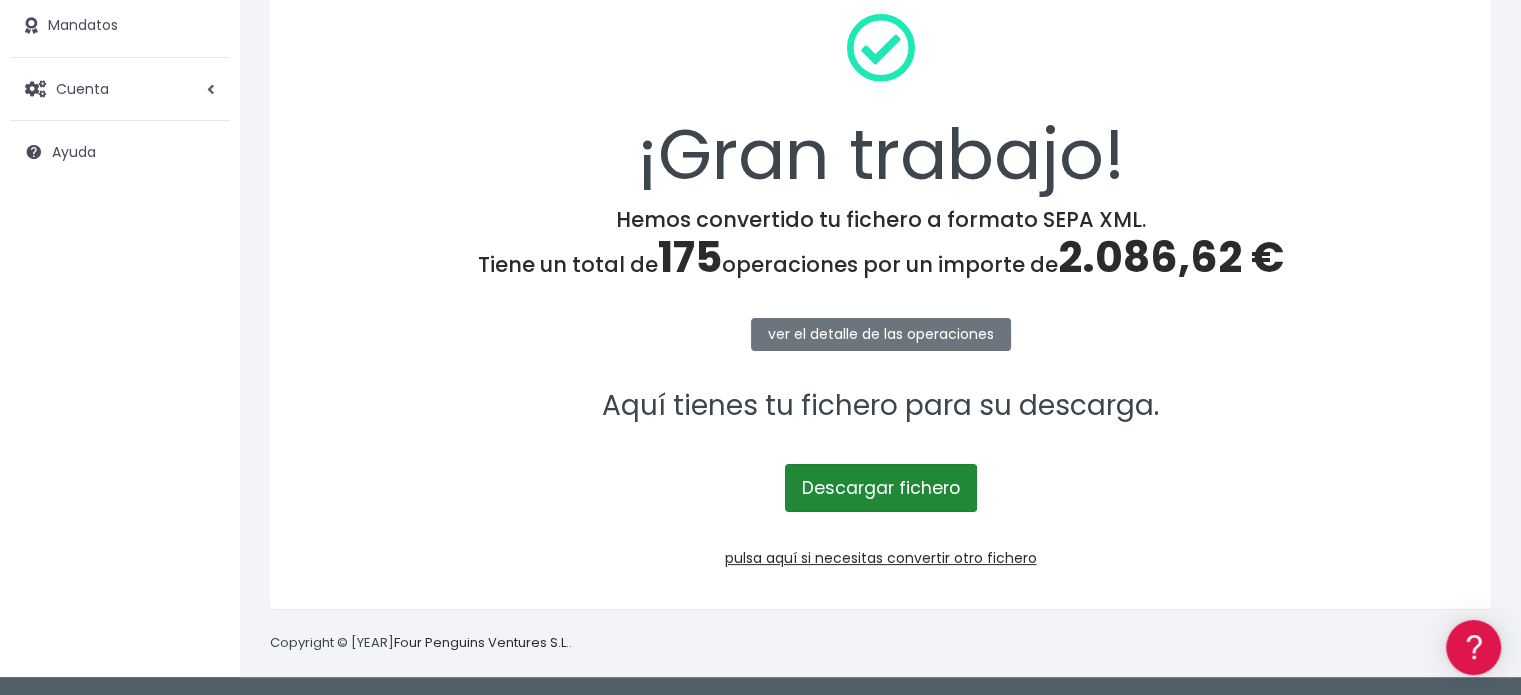 click on "Descargar fichero" at bounding box center [881, 488] 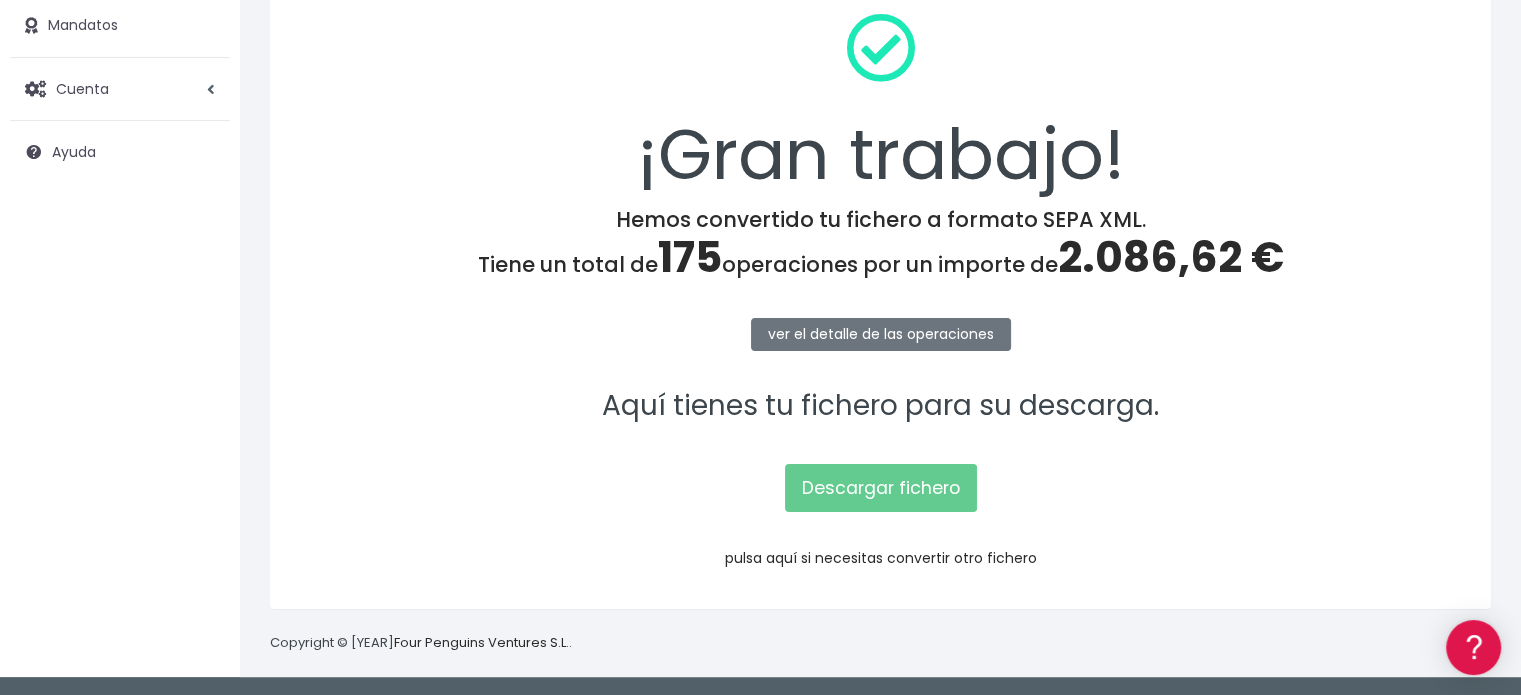 click on "pulsa aquí si necesitas convertir otro fichero" at bounding box center [881, 558] 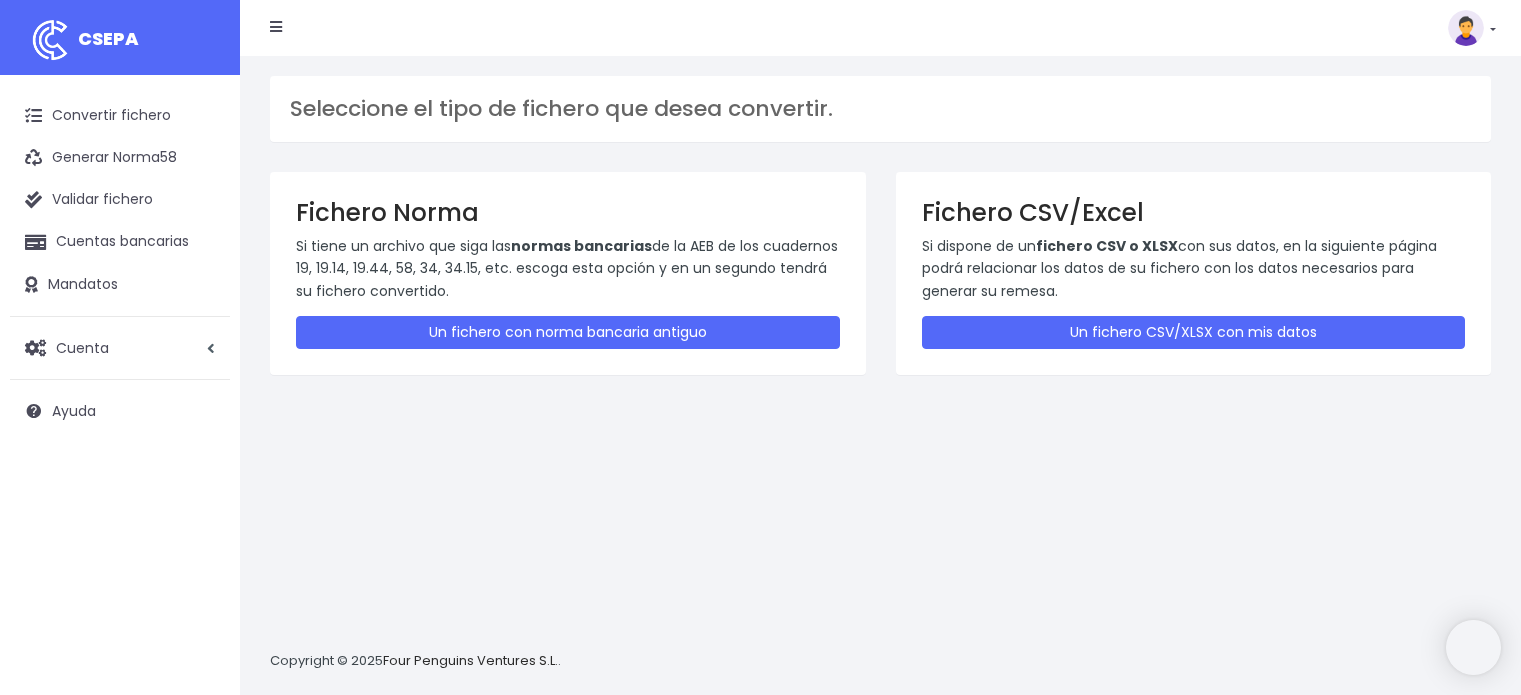 scroll, scrollTop: 0, scrollLeft: 0, axis: both 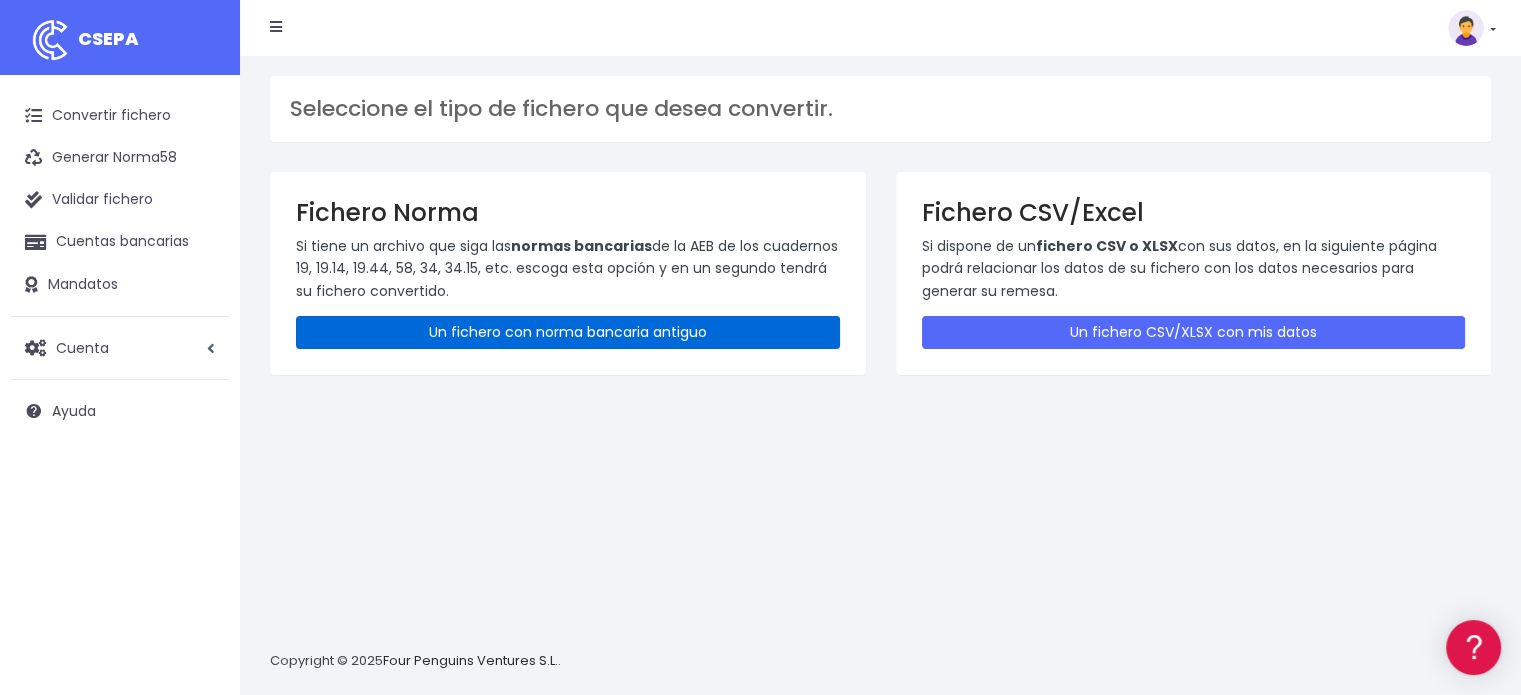 click on "Un fichero con norma bancaria antiguo" at bounding box center [568, 332] 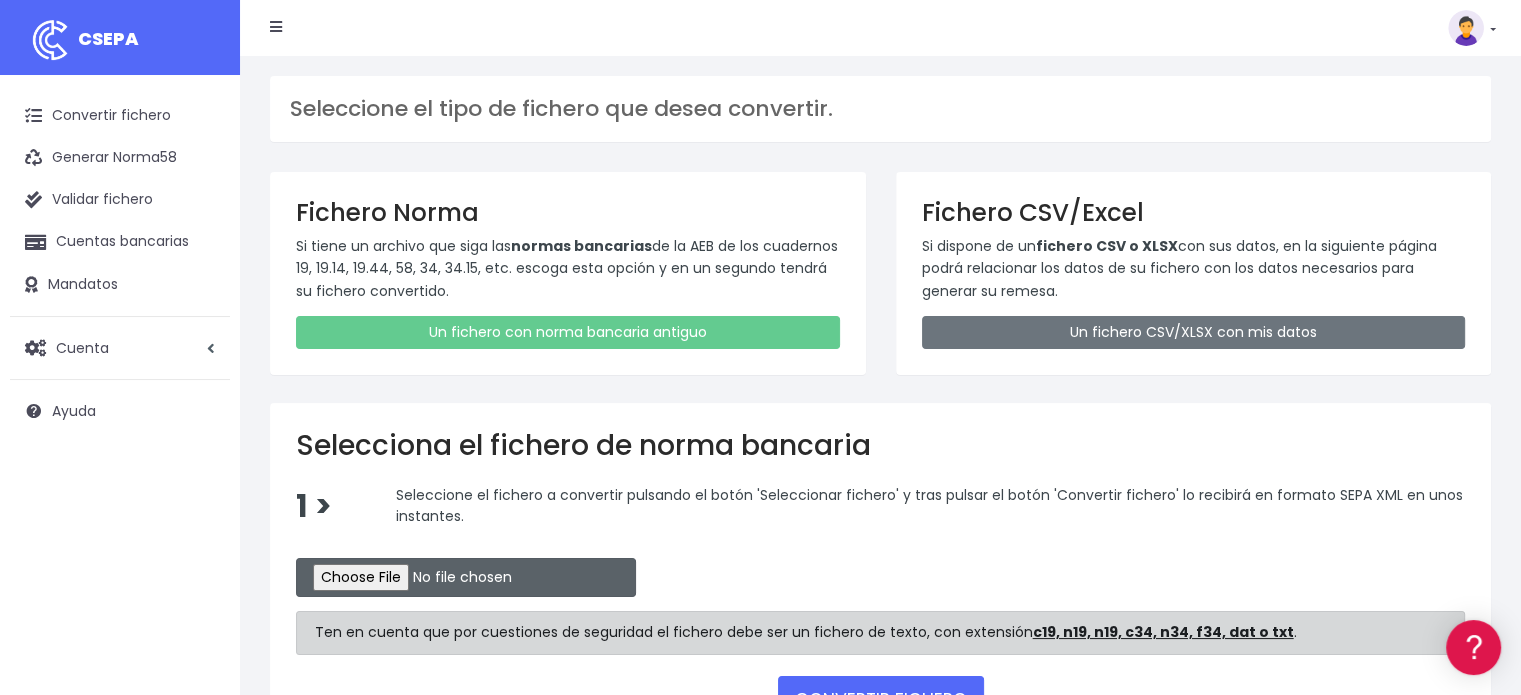 click at bounding box center [466, 577] 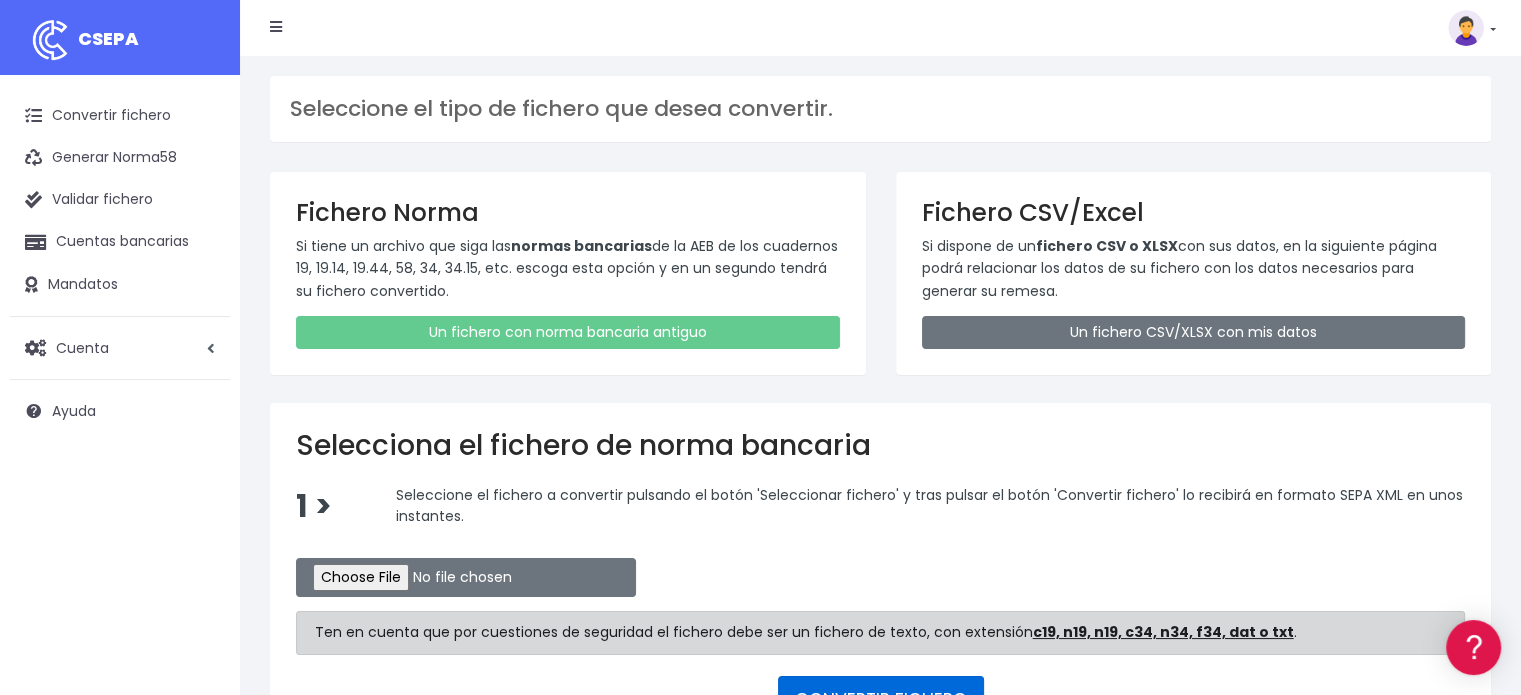 click on "CONVERTIR FICHERO" at bounding box center (881, 700) 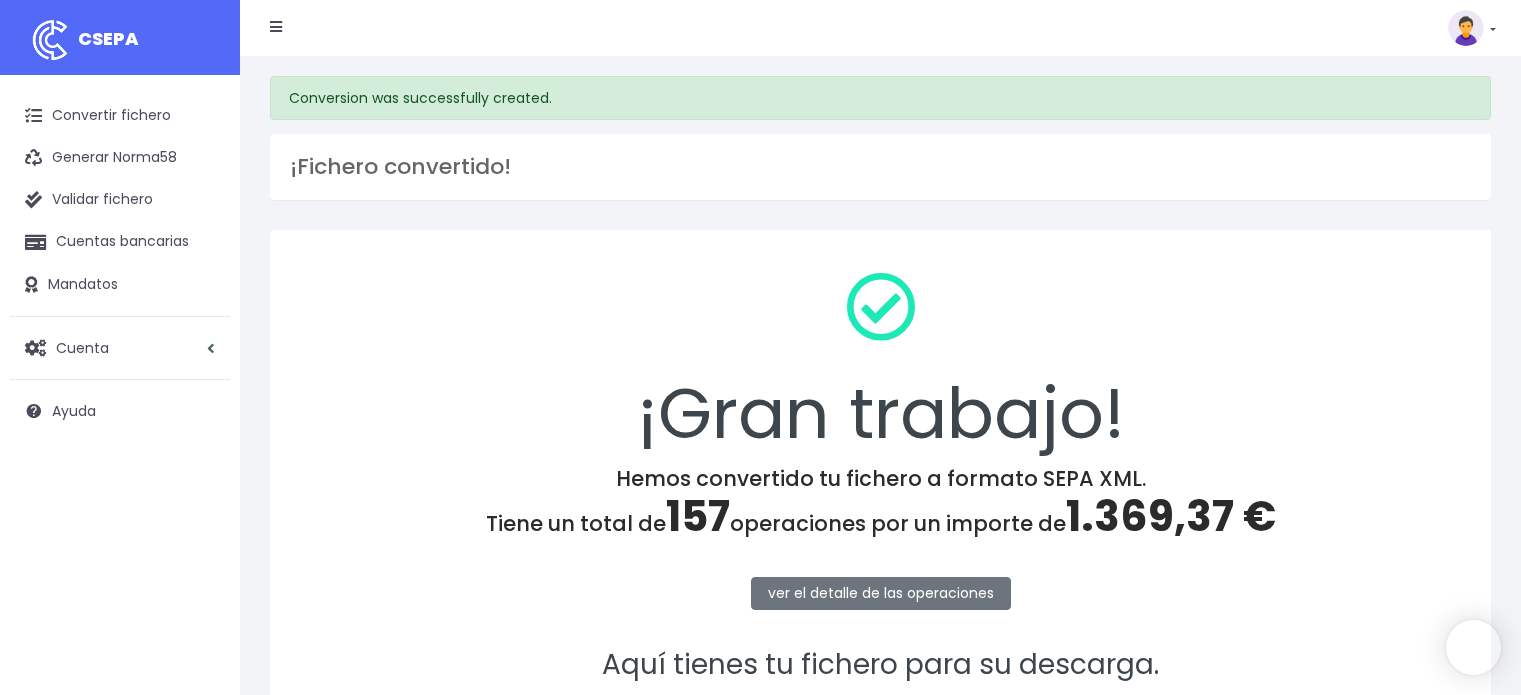 scroll, scrollTop: 0, scrollLeft: 0, axis: both 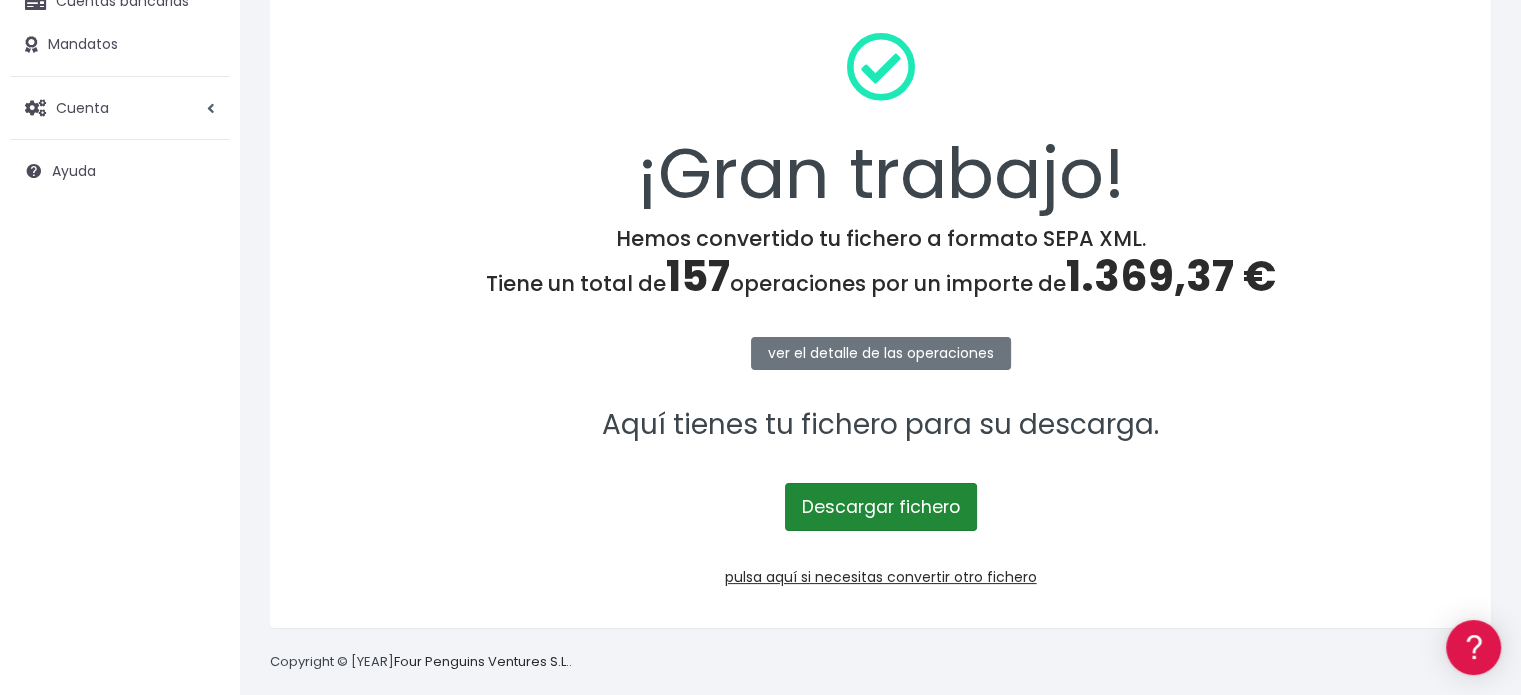 click on "Descargar fichero" at bounding box center [881, 507] 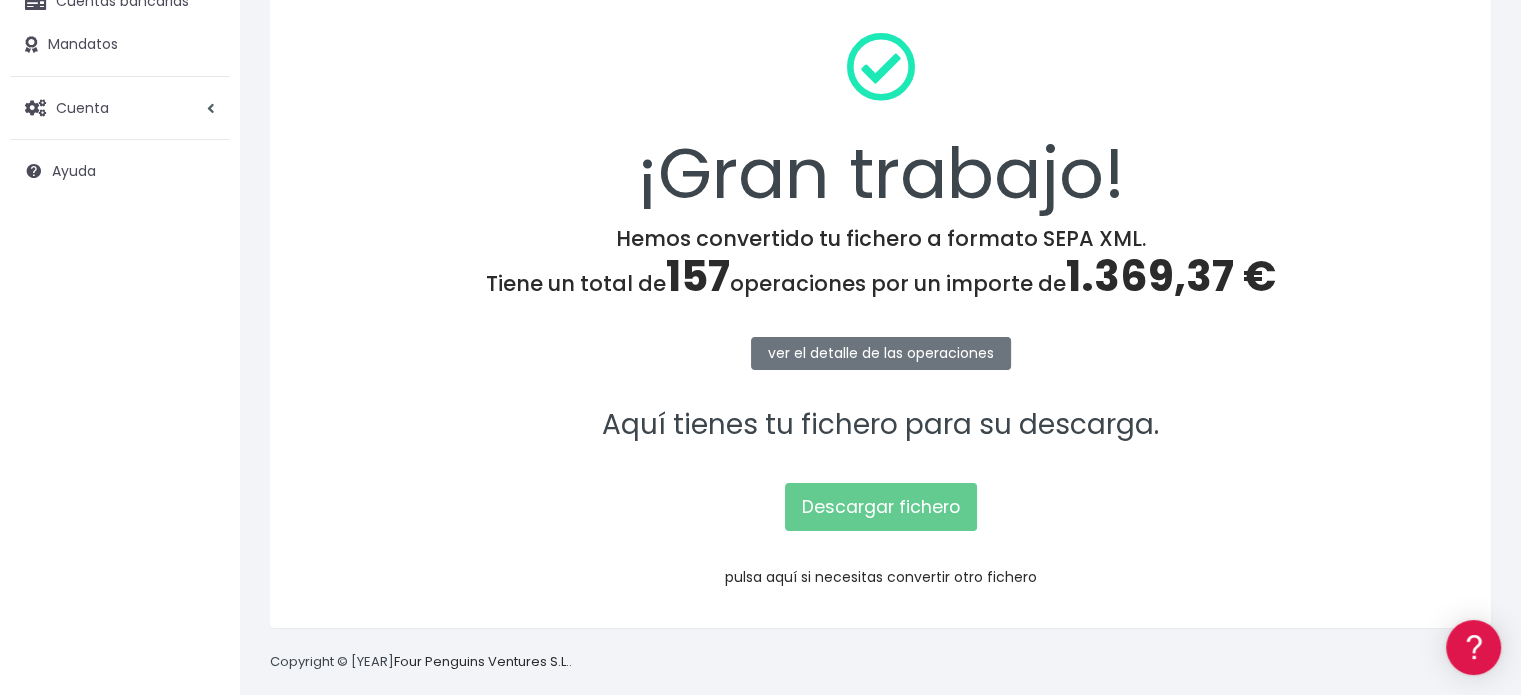 click on "pulsa aquí si necesitas convertir otro fichero" at bounding box center [881, 577] 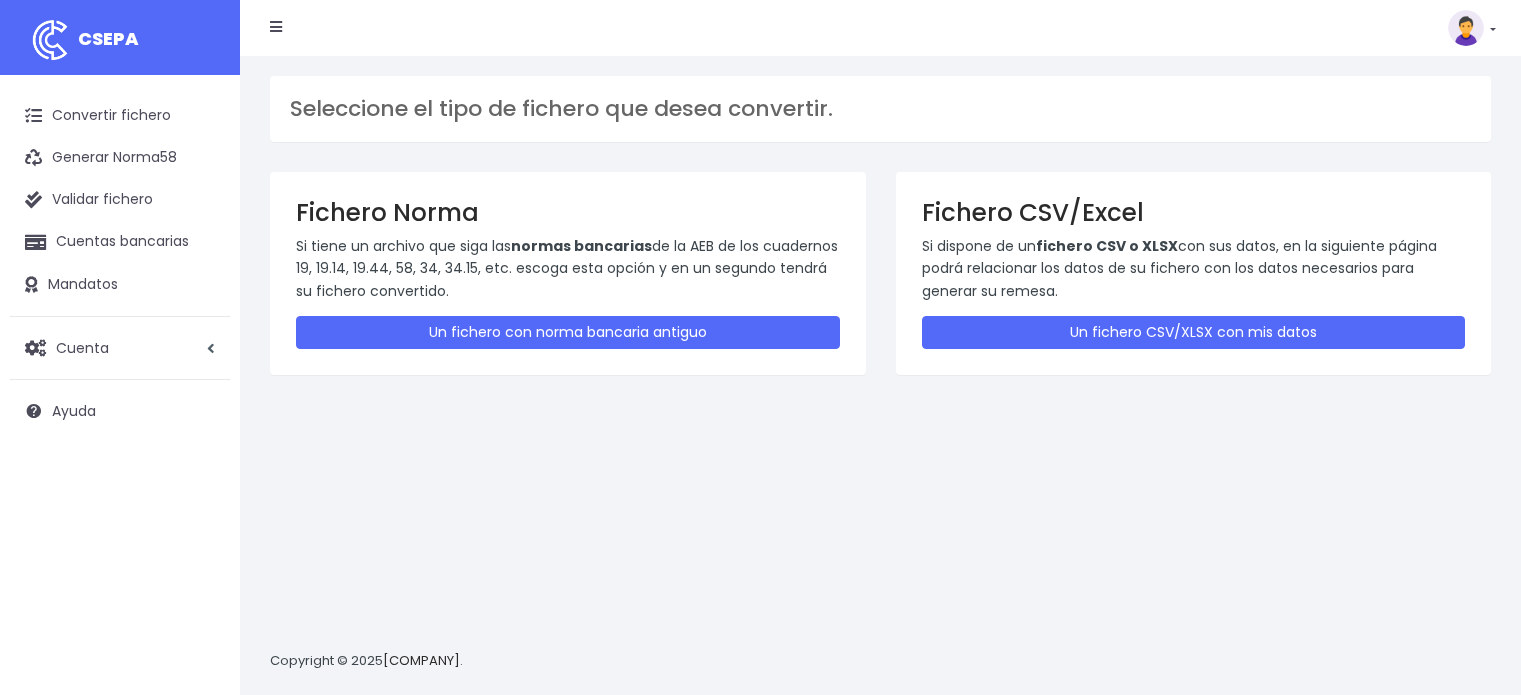 scroll, scrollTop: 0, scrollLeft: 0, axis: both 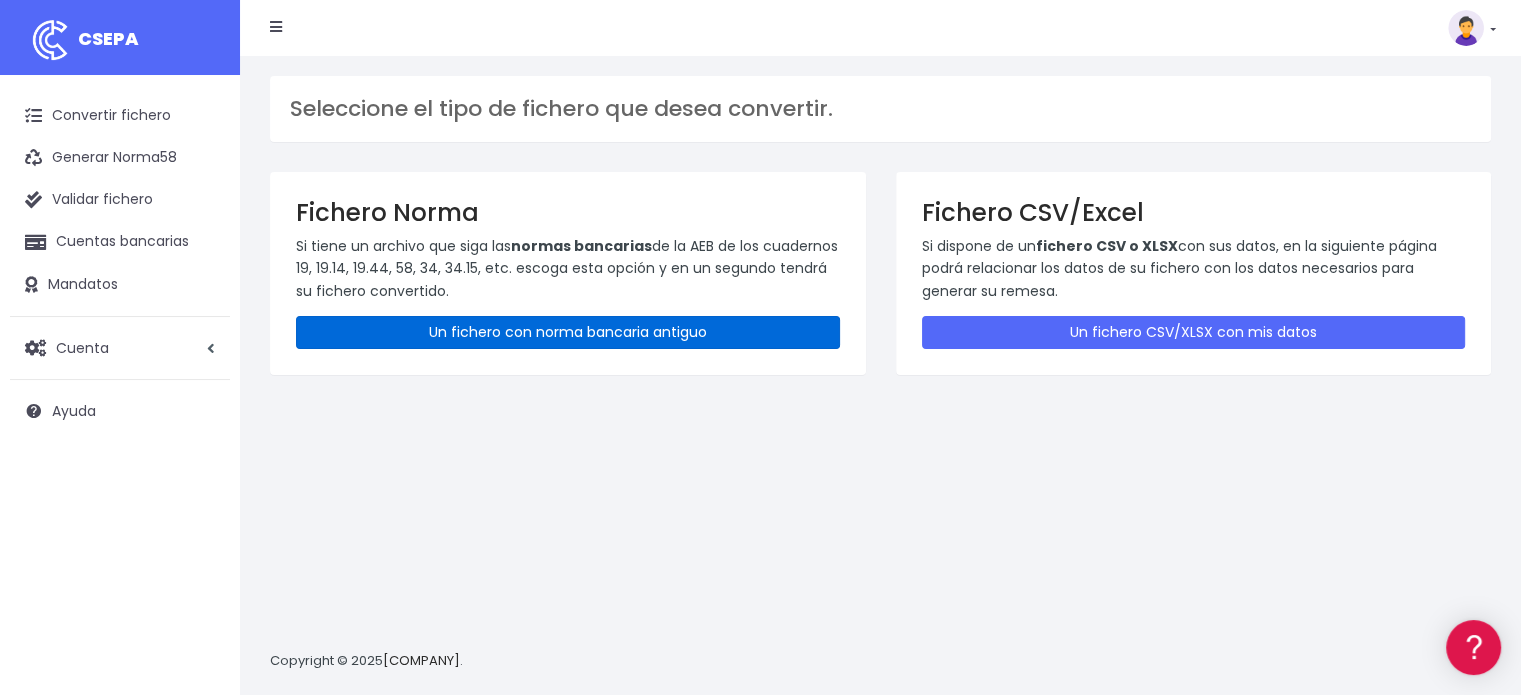 click on "Un fichero con norma bancaria antiguo" at bounding box center [568, 332] 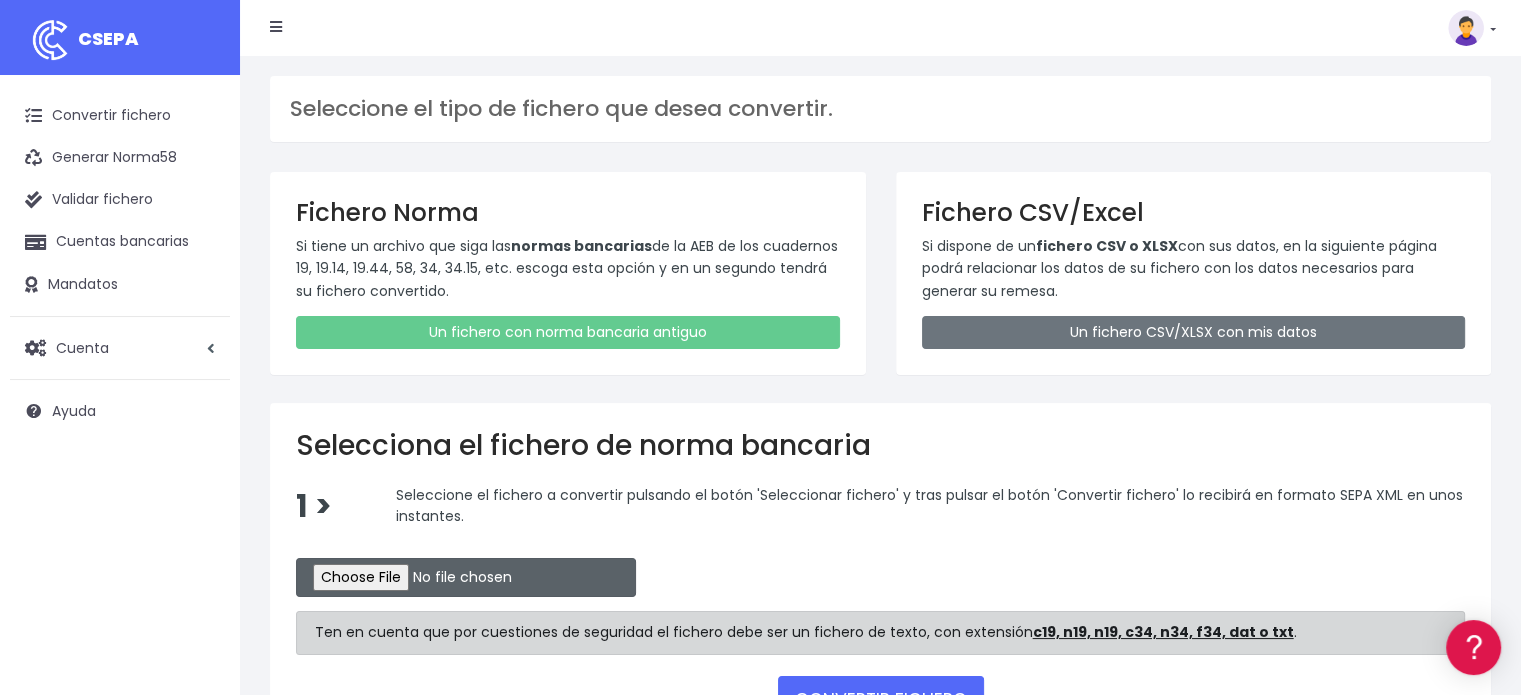 click at bounding box center [466, 577] 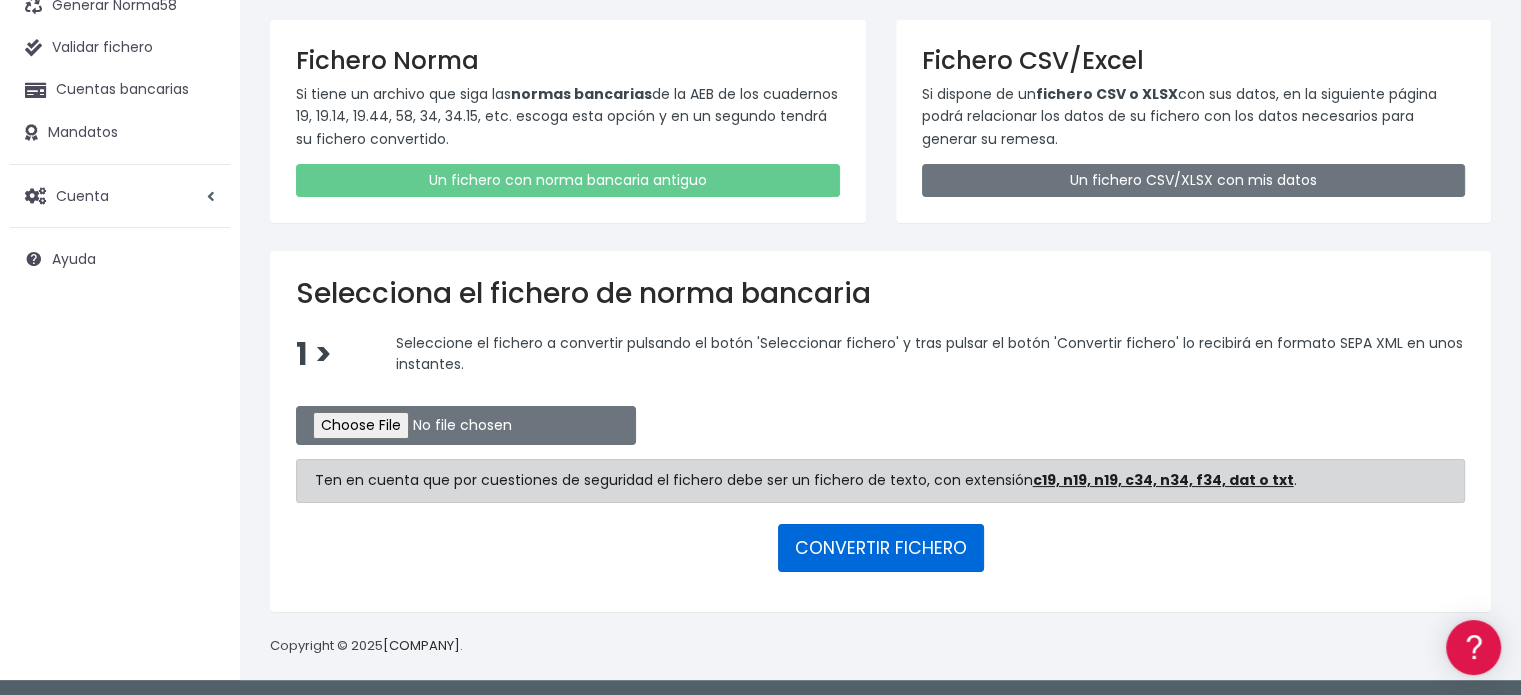 click on "CONVERTIR FICHERO" at bounding box center (881, 548) 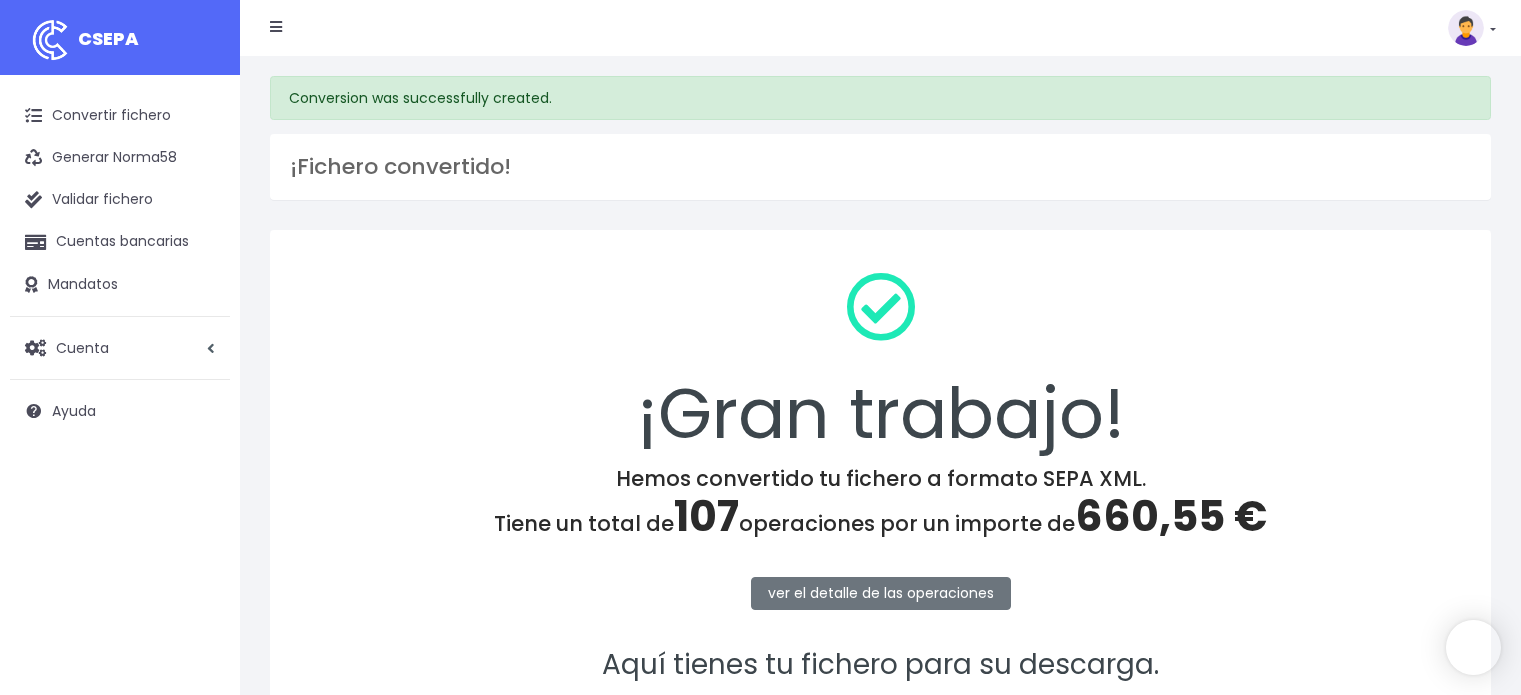 scroll, scrollTop: 0, scrollLeft: 0, axis: both 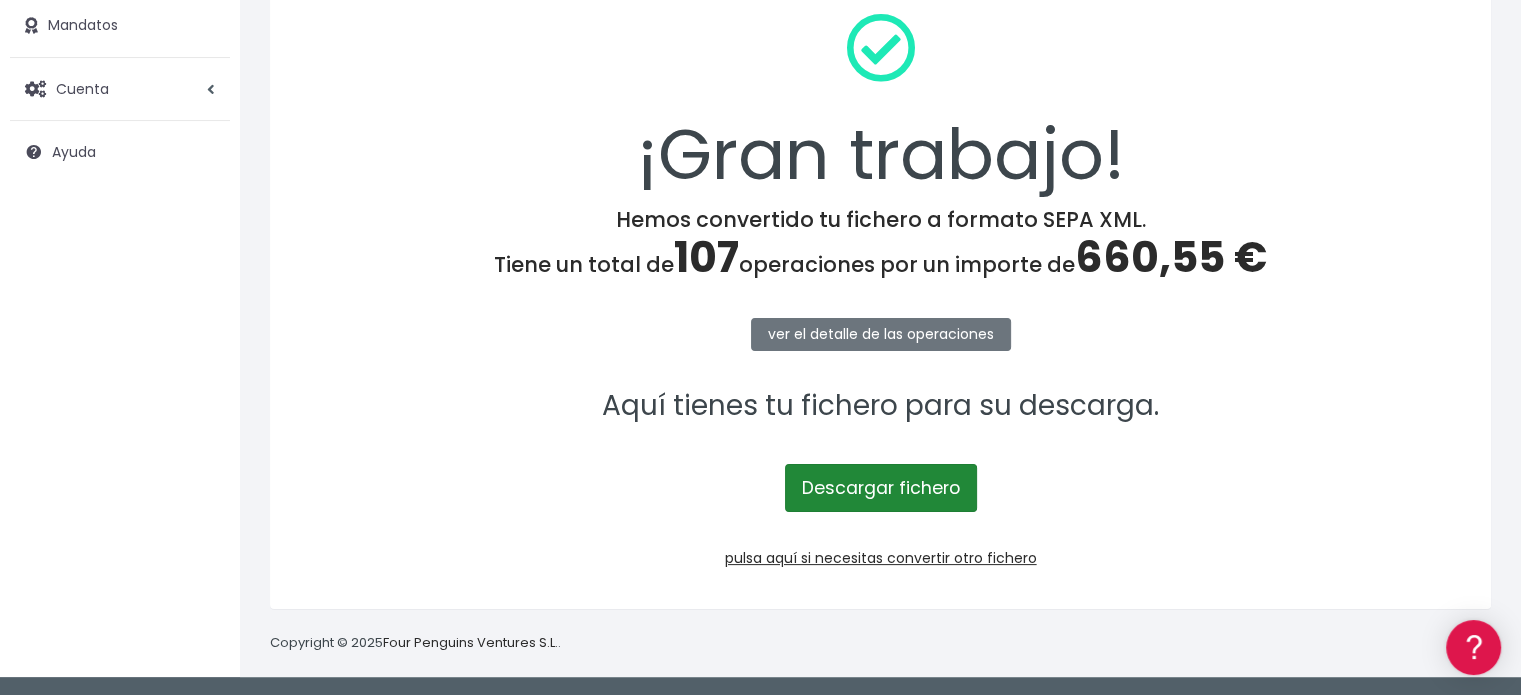 click on "Descargar fichero" at bounding box center [881, 488] 